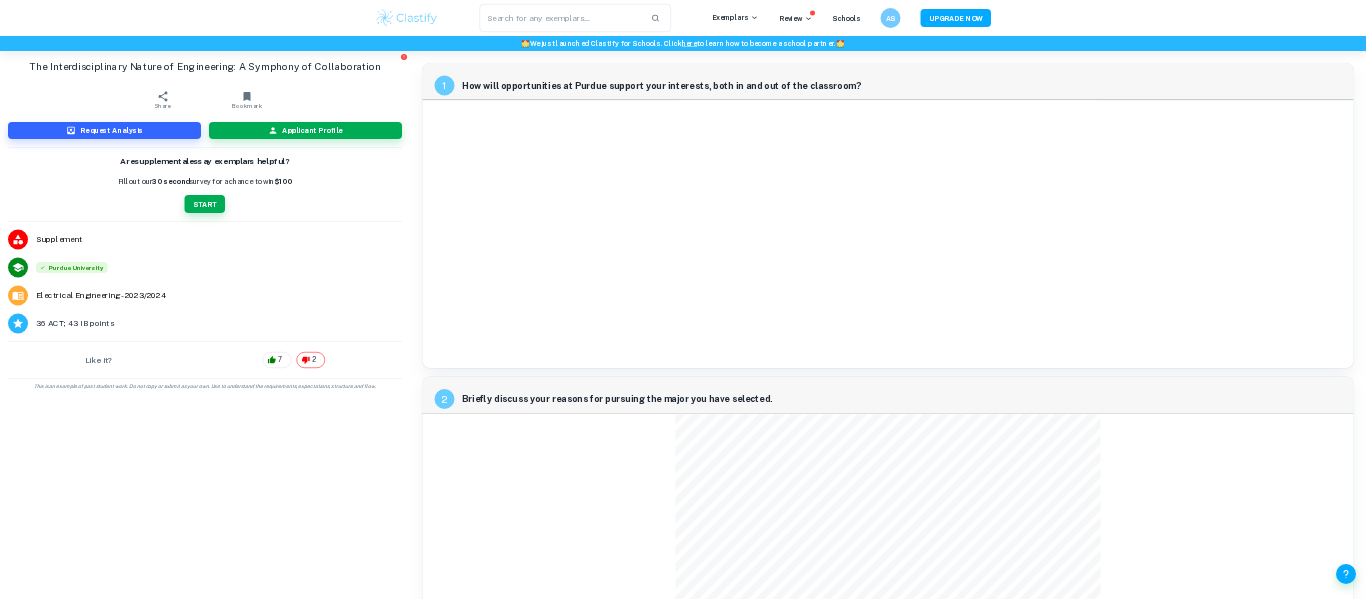 scroll, scrollTop: 0, scrollLeft: 0, axis: both 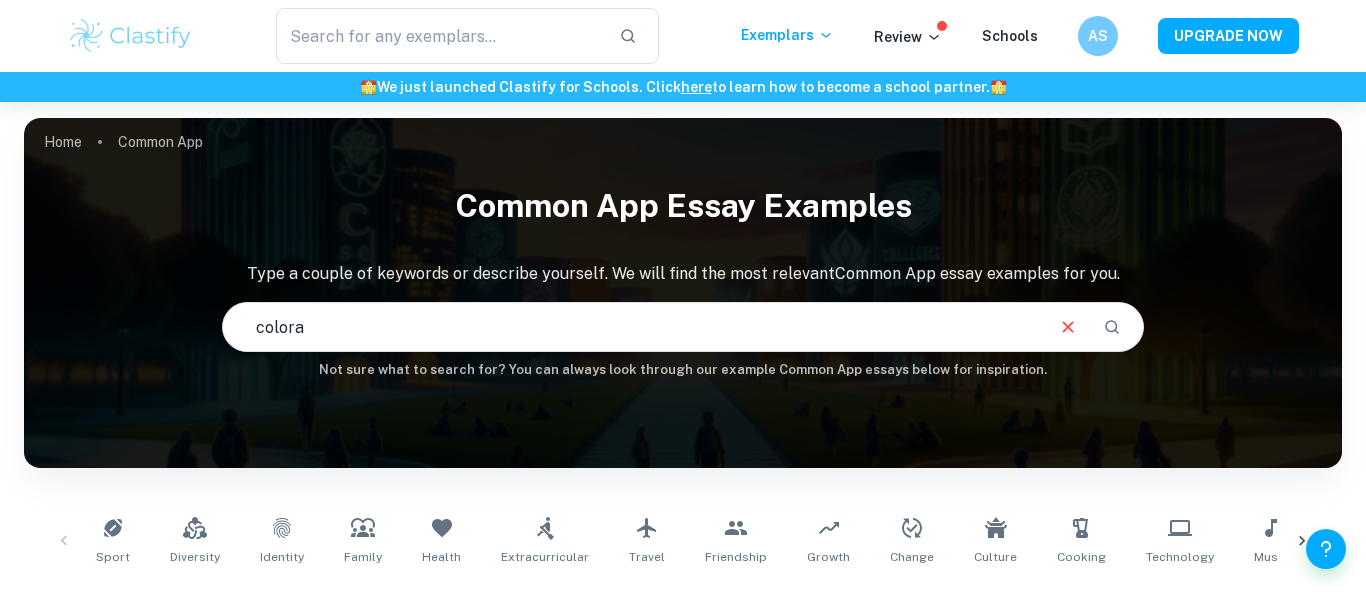 click on "colora" at bounding box center (632, 327) 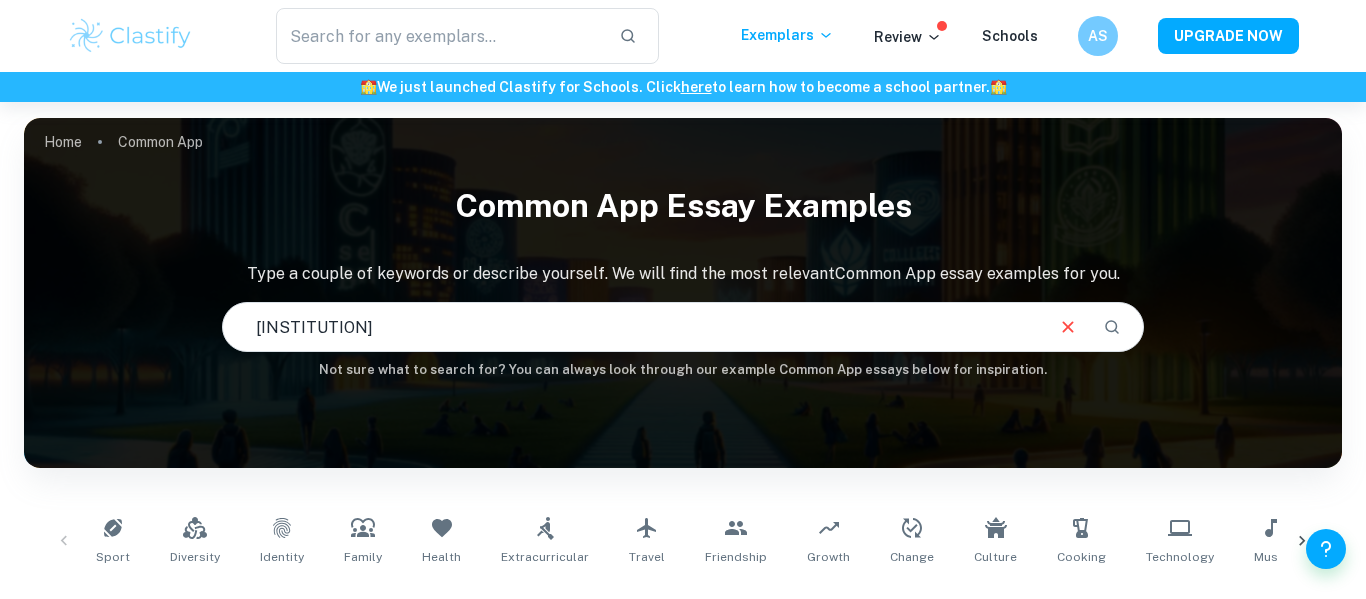 type on "colorado school of mines" 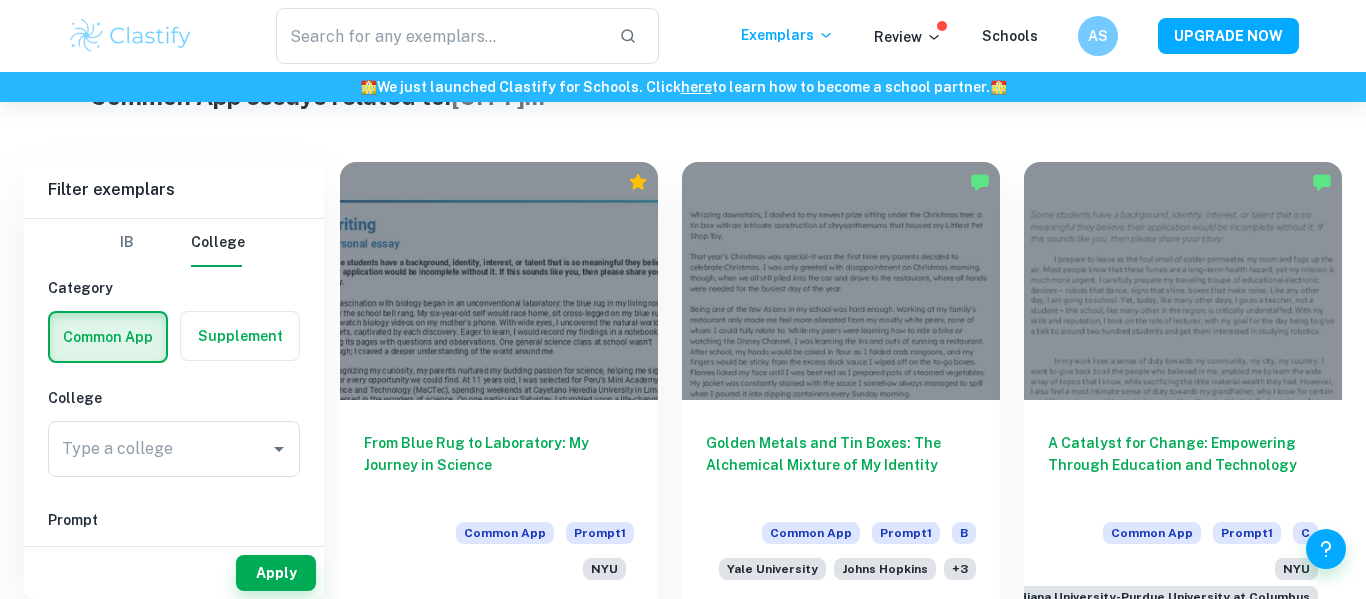 scroll, scrollTop: 522, scrollLeft: 0, axis: vertical 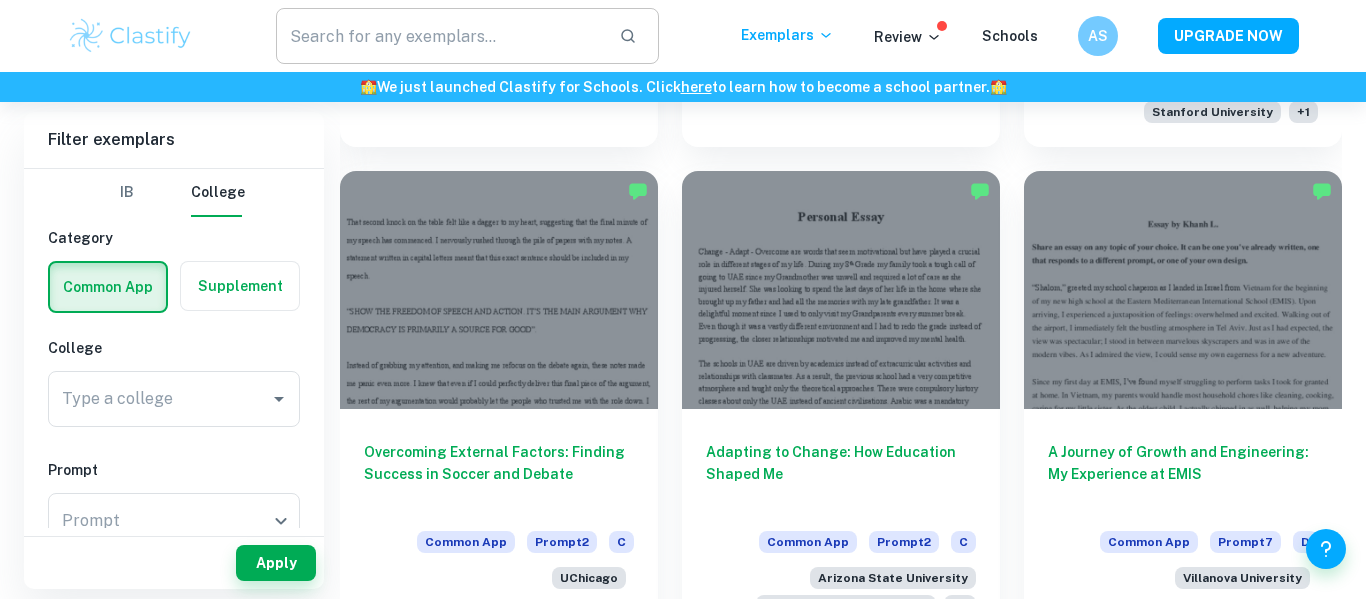 click at bounding box center (439, 36) 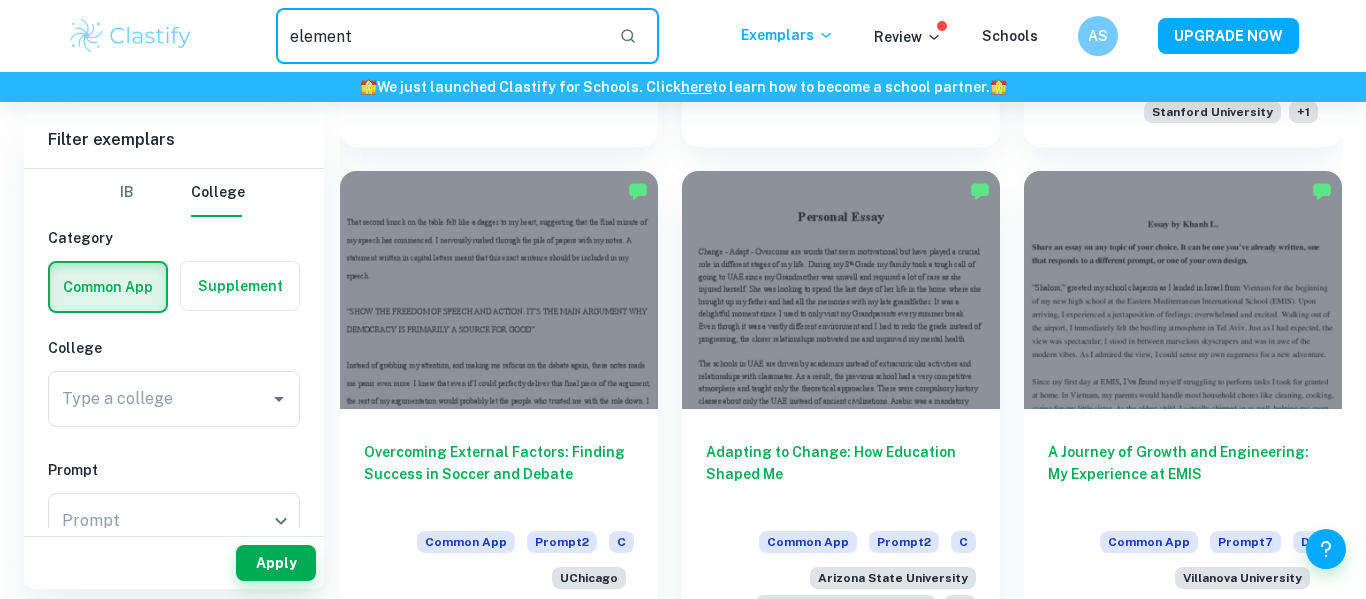 type on "element" 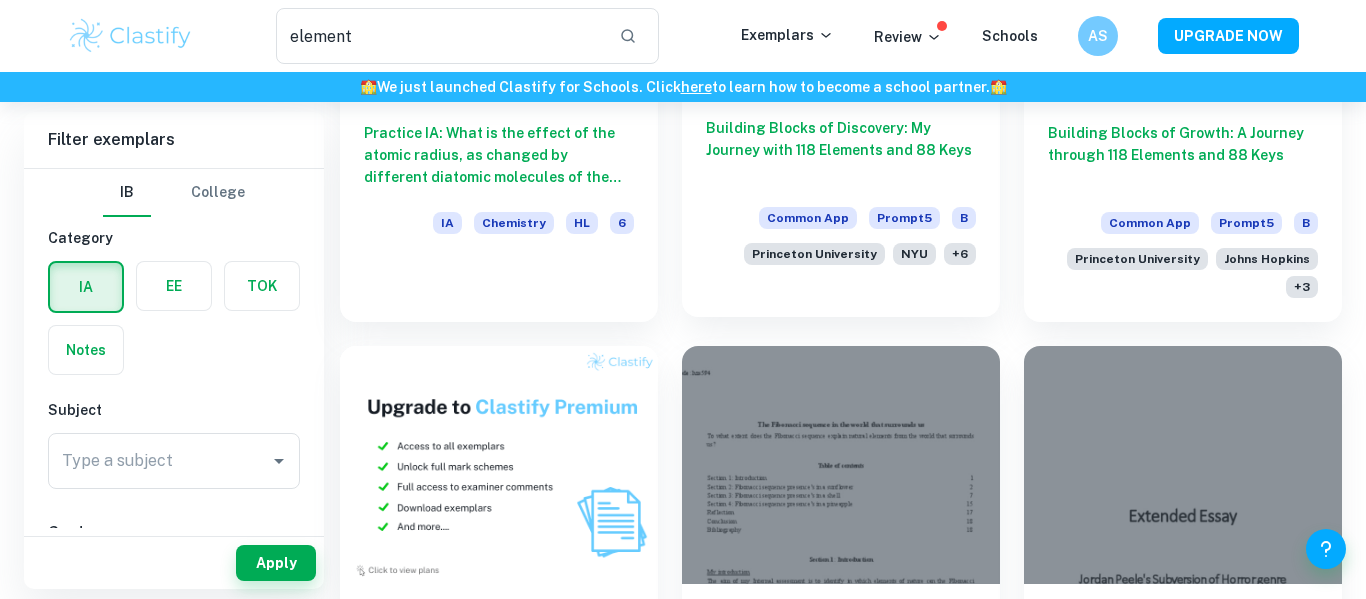 scroll, scrollTop: 804, scrollLeft: 0, axis: vertical 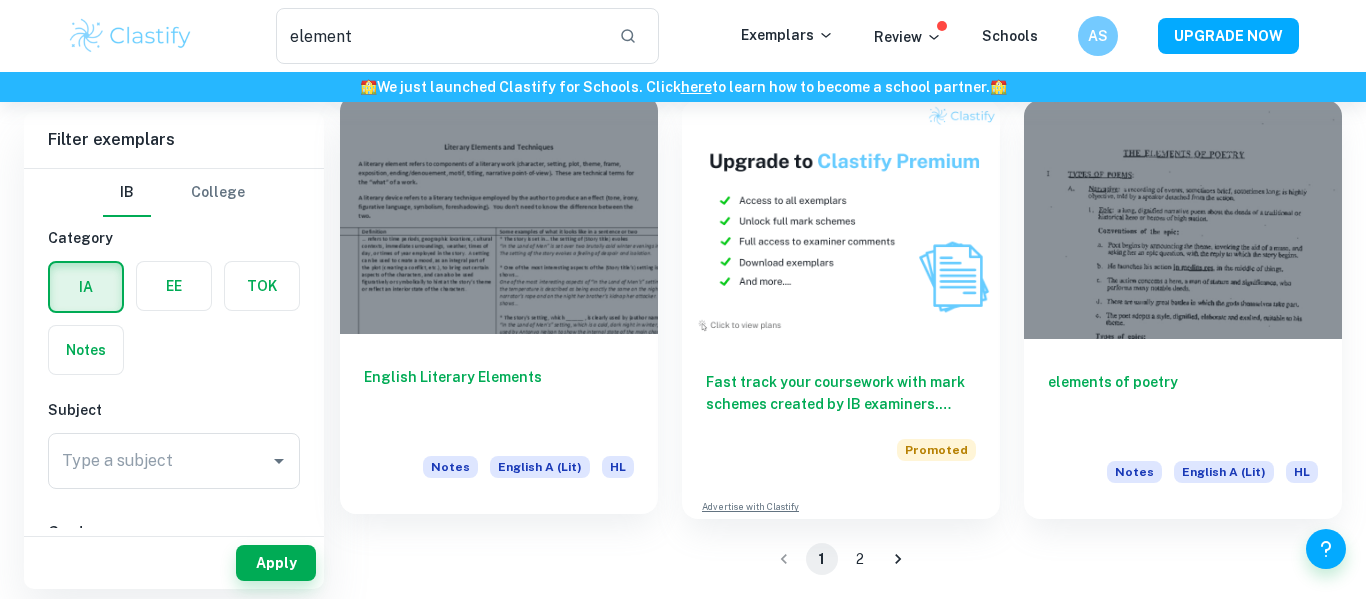 click at bounding box center (499, 214) 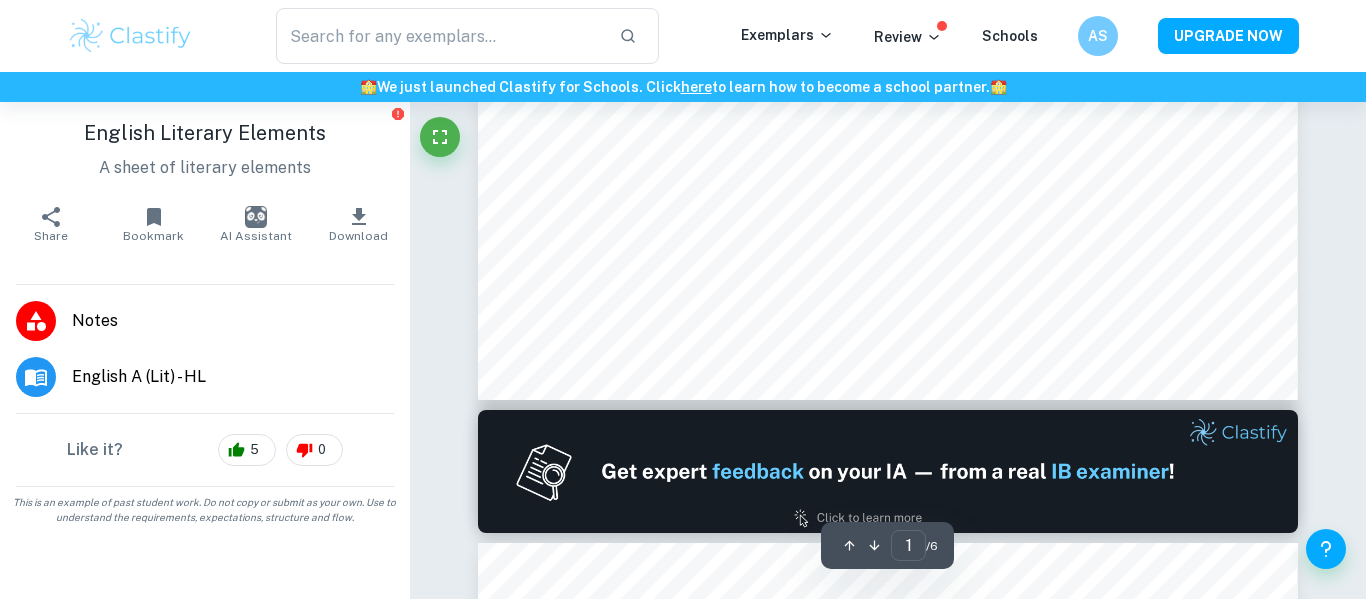 scroll, scrollTop: 791, scrollLeft: 0, axis: vertical 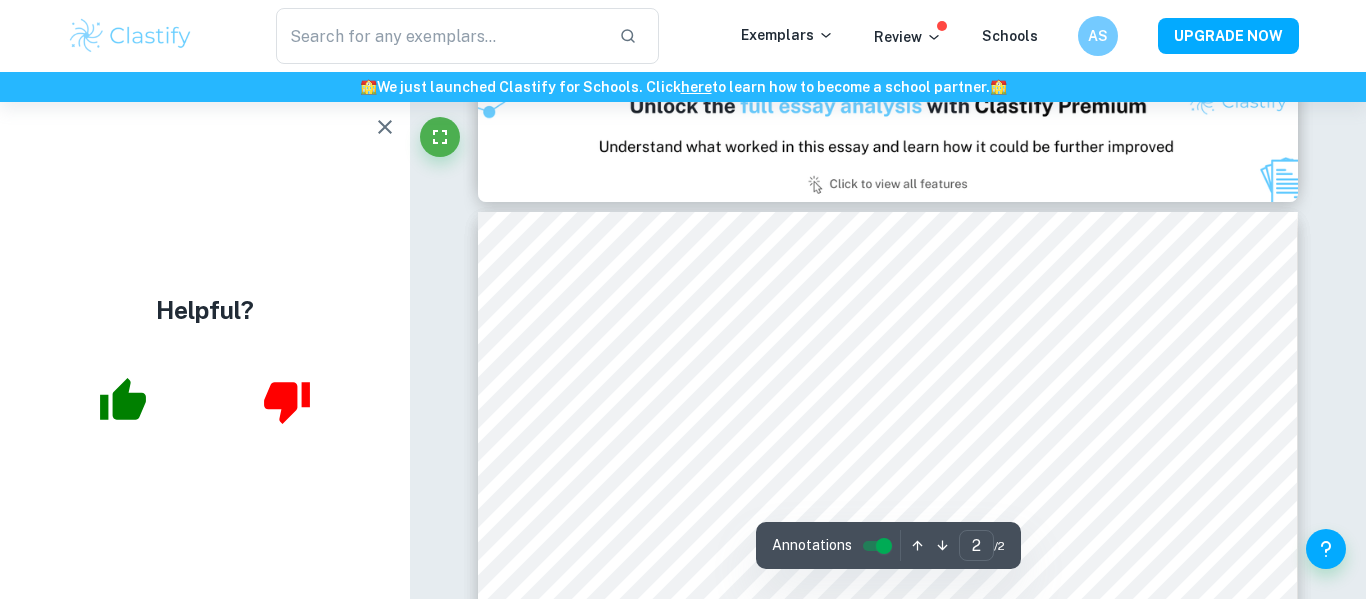 type on "1" 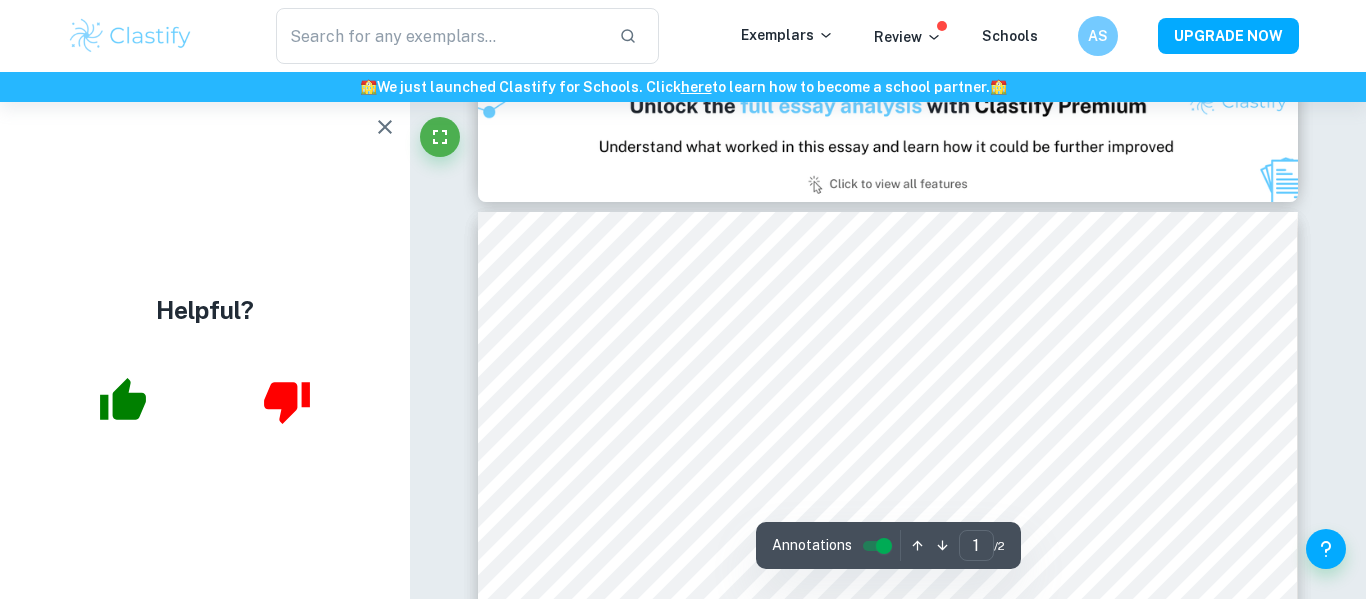 scroll, scrollTop: 0, scrollLeft: 0, axis: both 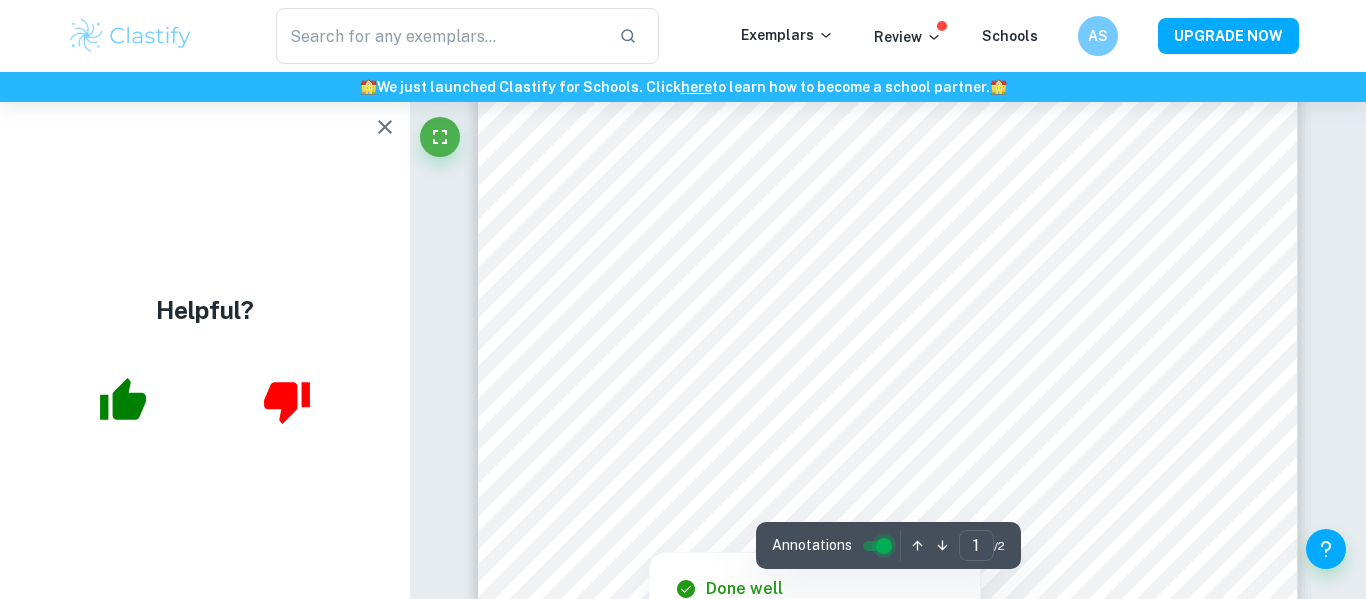 click at bounding box center (884, 546) 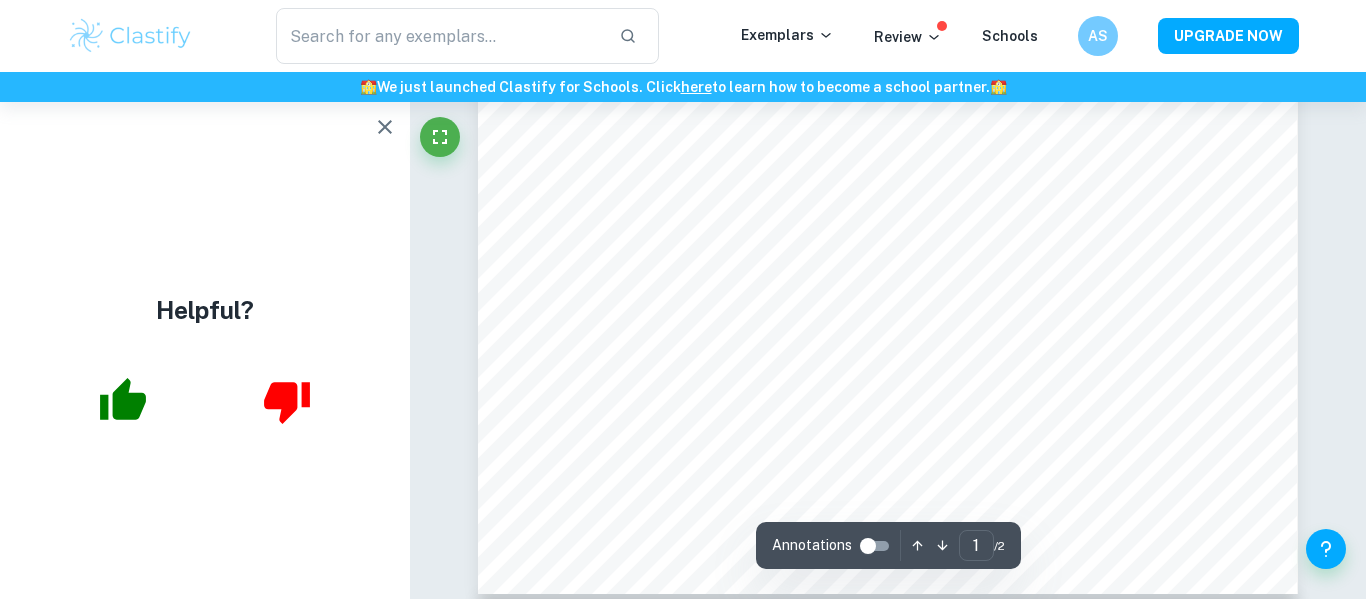 scroll, scrollTop: 590, scrollLeft: 0, axis: vertical 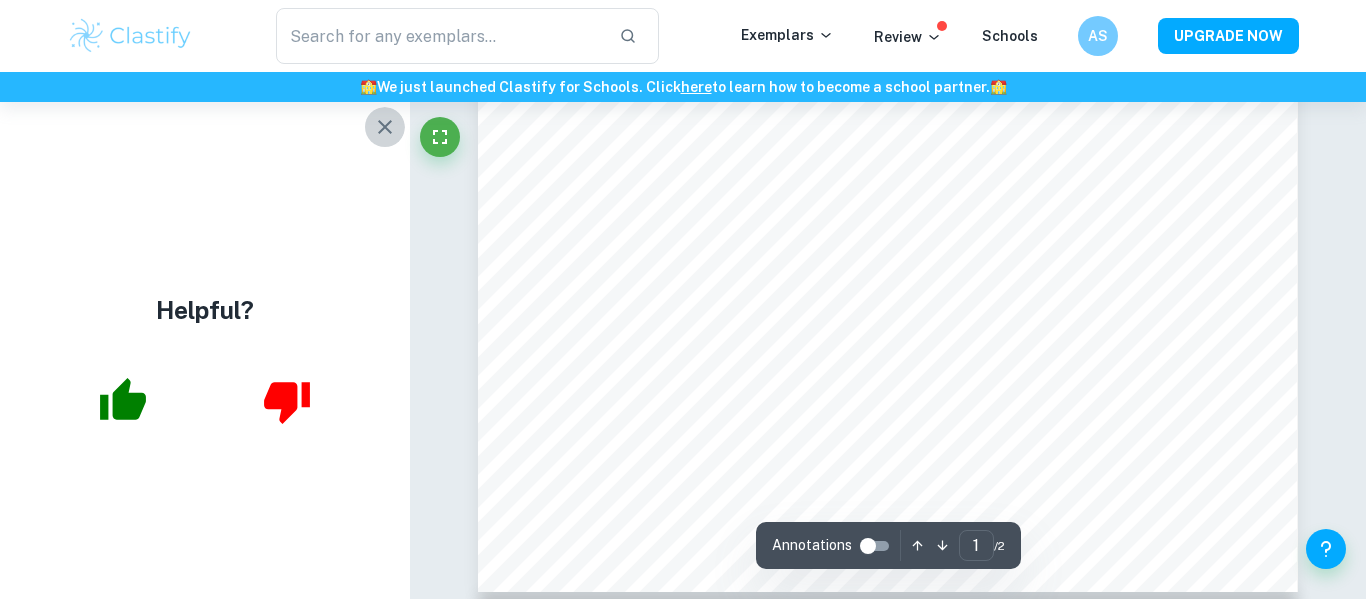 click 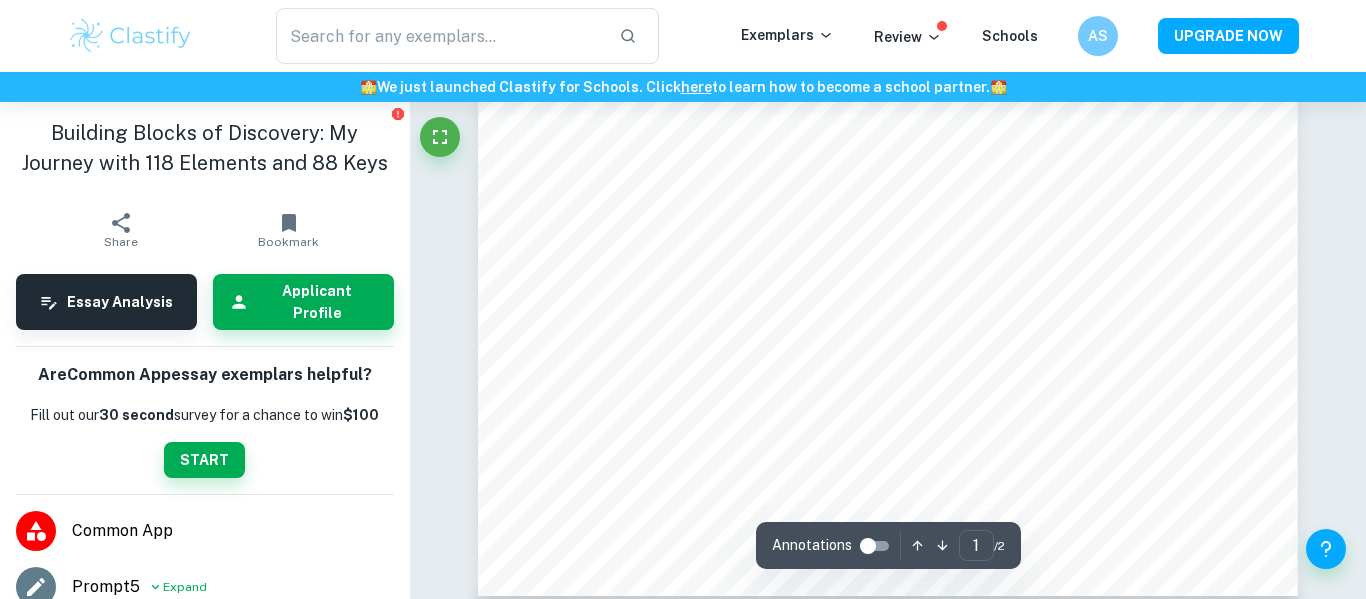 scroll, scrollTop: 597, scrollLeft: 0, axis: vertical 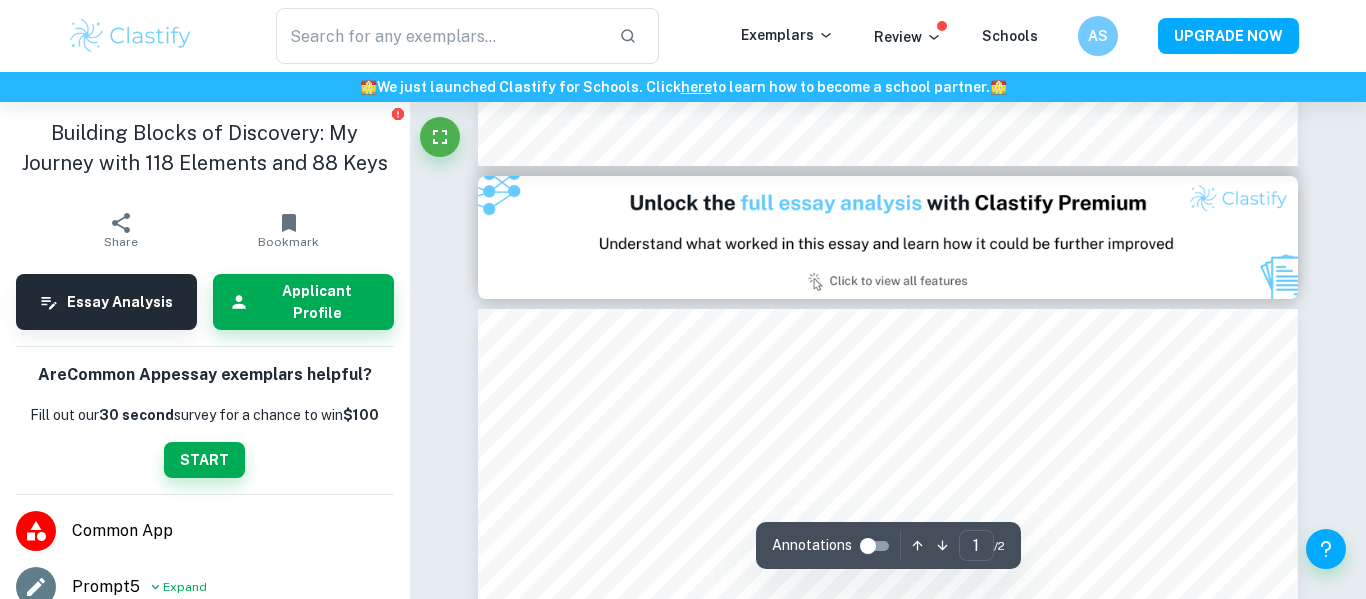 type on "2" 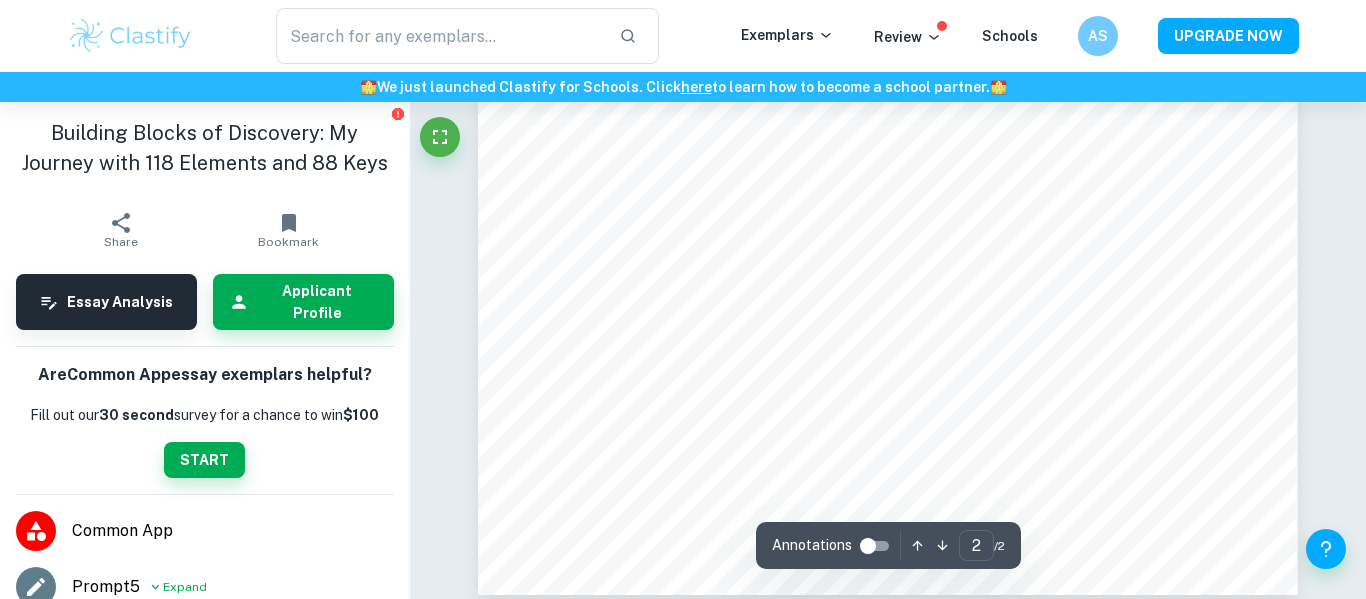 scroll, scrollTop: 1797, scrollLeft: 0, axis: vertical 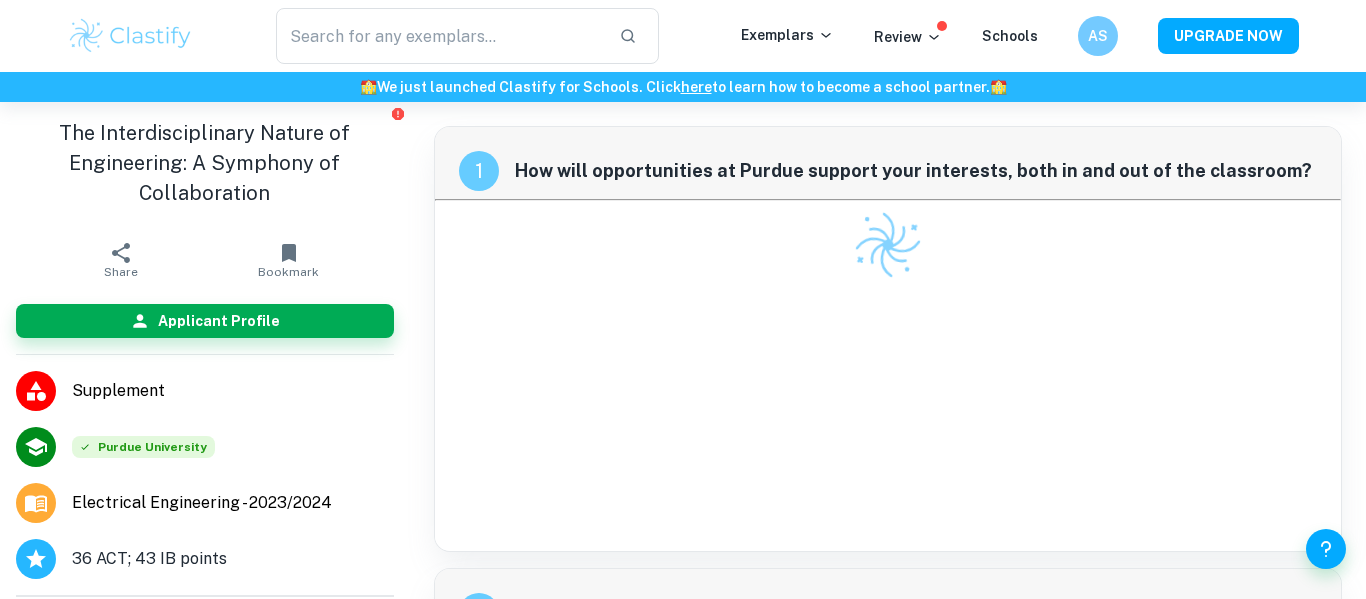 checkbox on "true" 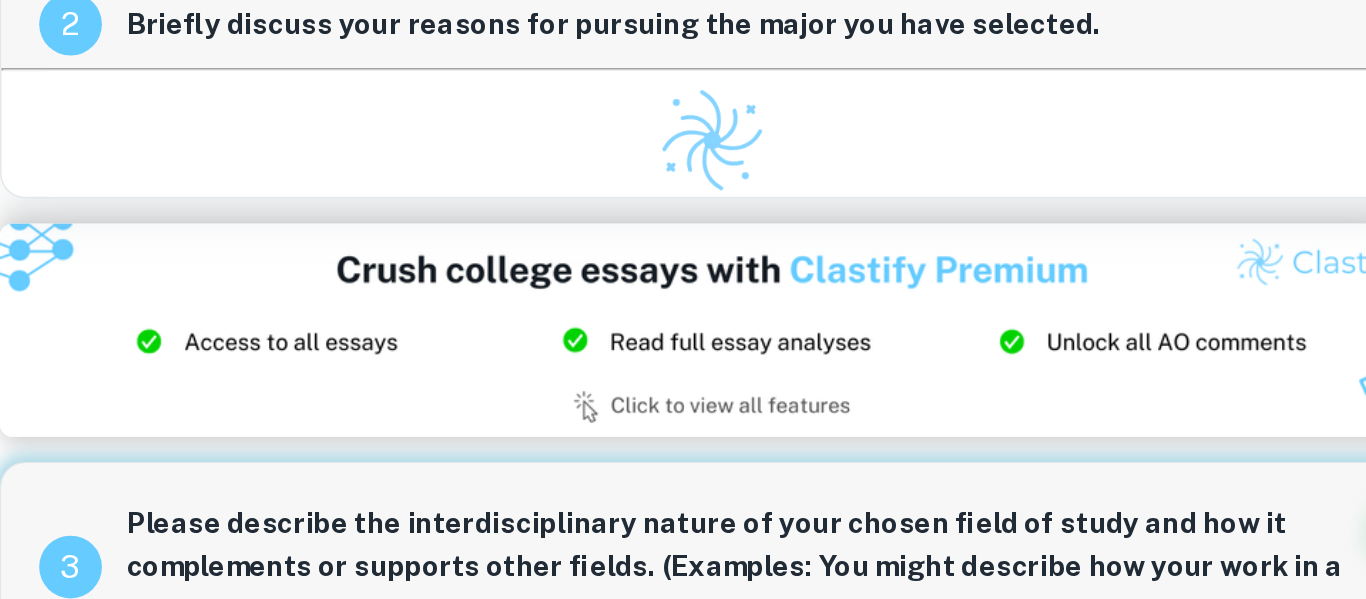 scroll, scrollTop: 0, scrollLeft: 0, axis: both 